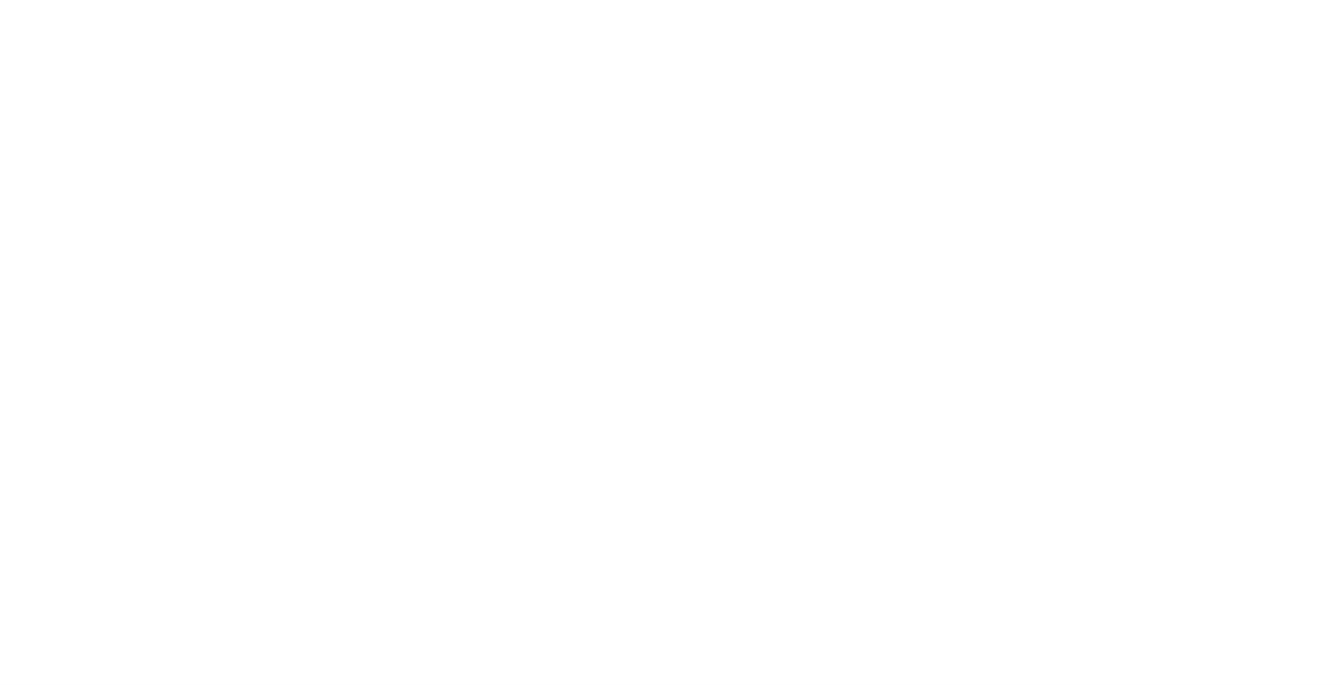 scroll, scrollTop: 0, scrollLeft: 0, axis: both 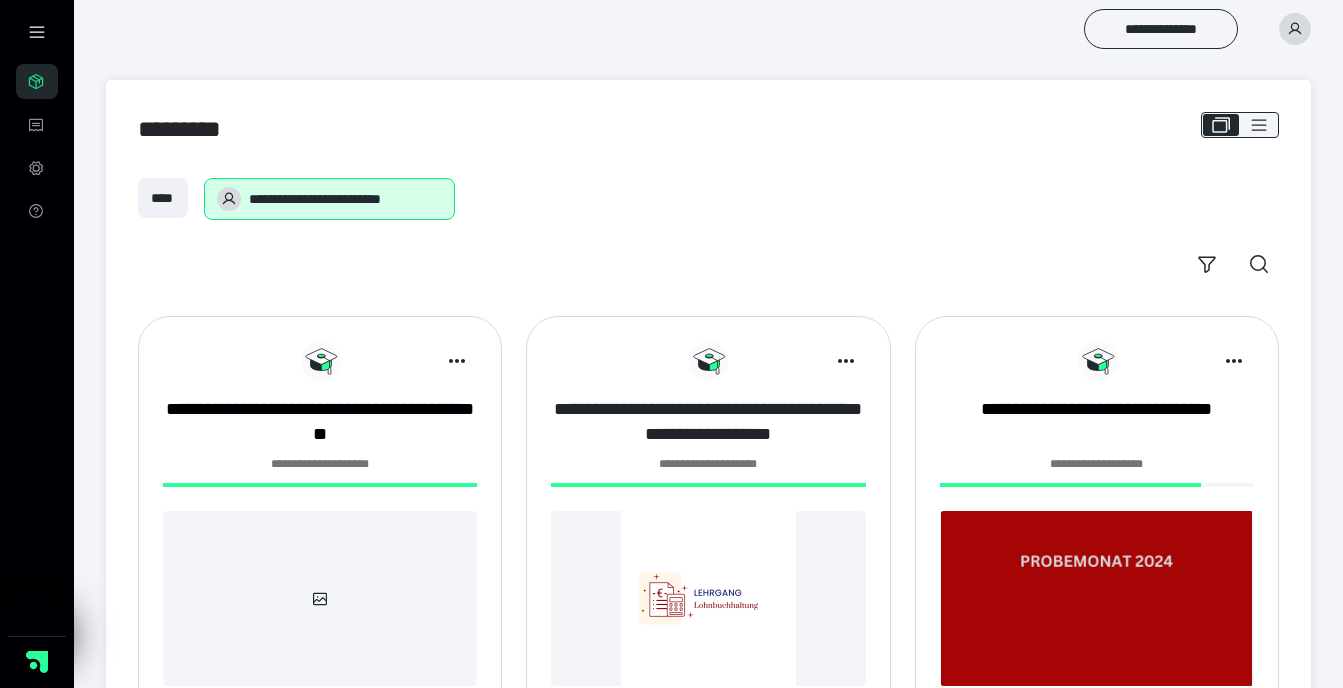 click on "**********" at bounding box center (708, 422) 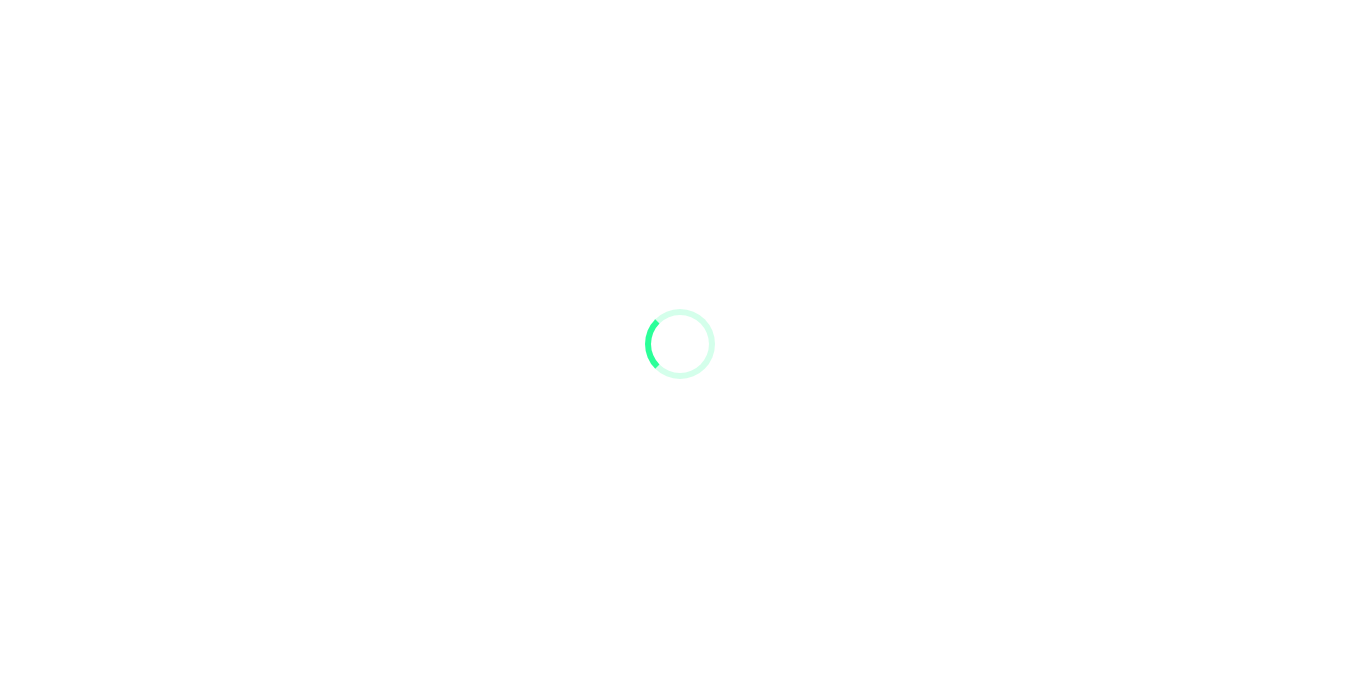 scroll, scrollTop: 0, scrollLeft: 0, axis: both 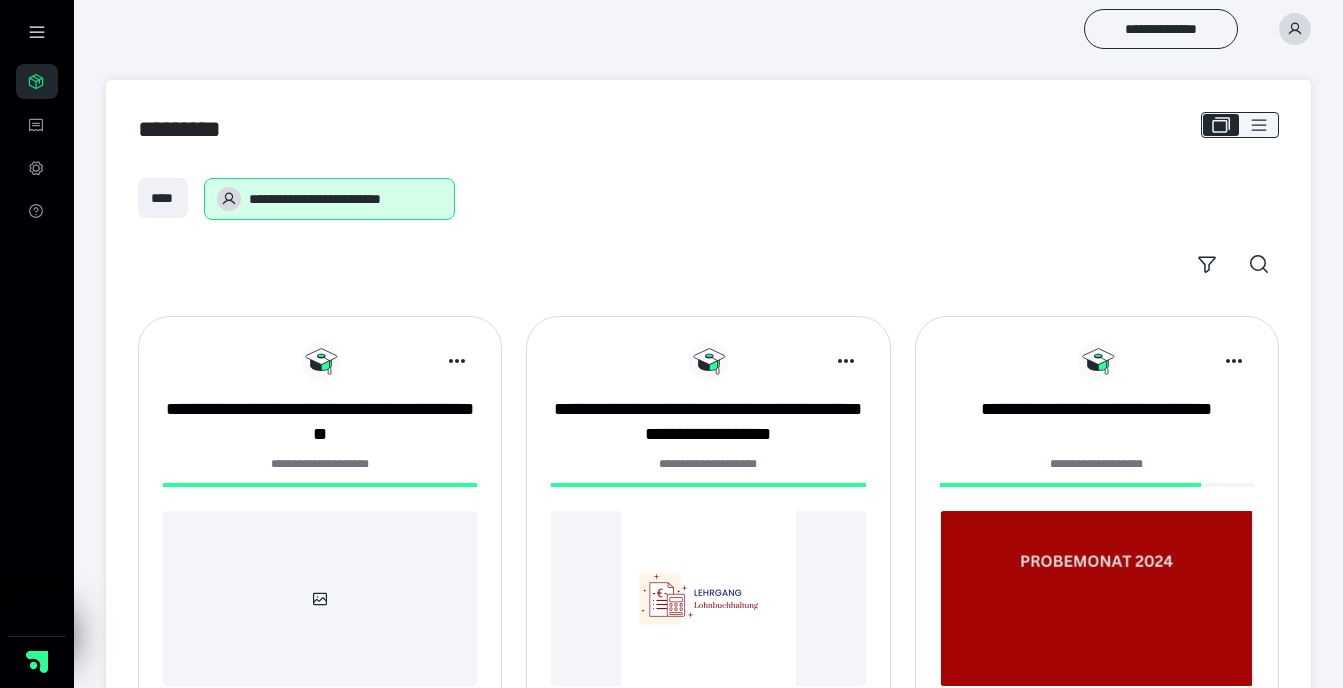 click 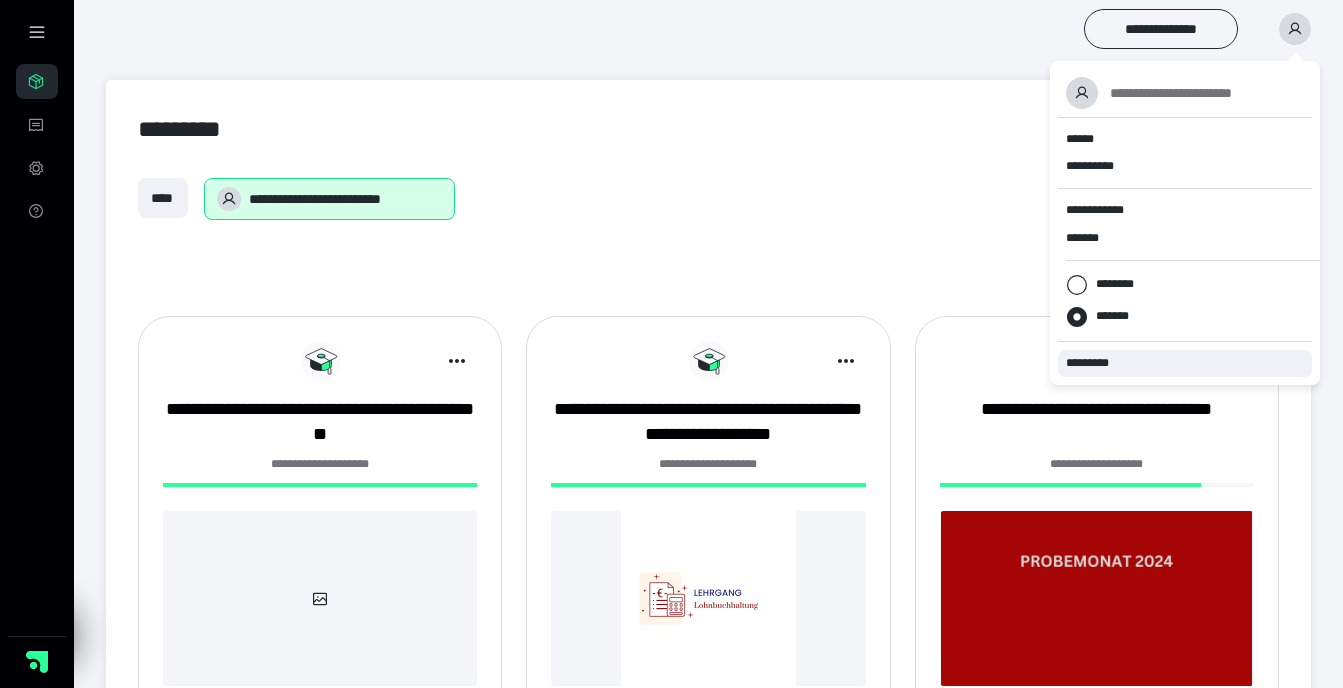 click on "*********" at bounding box center [1096, 363] 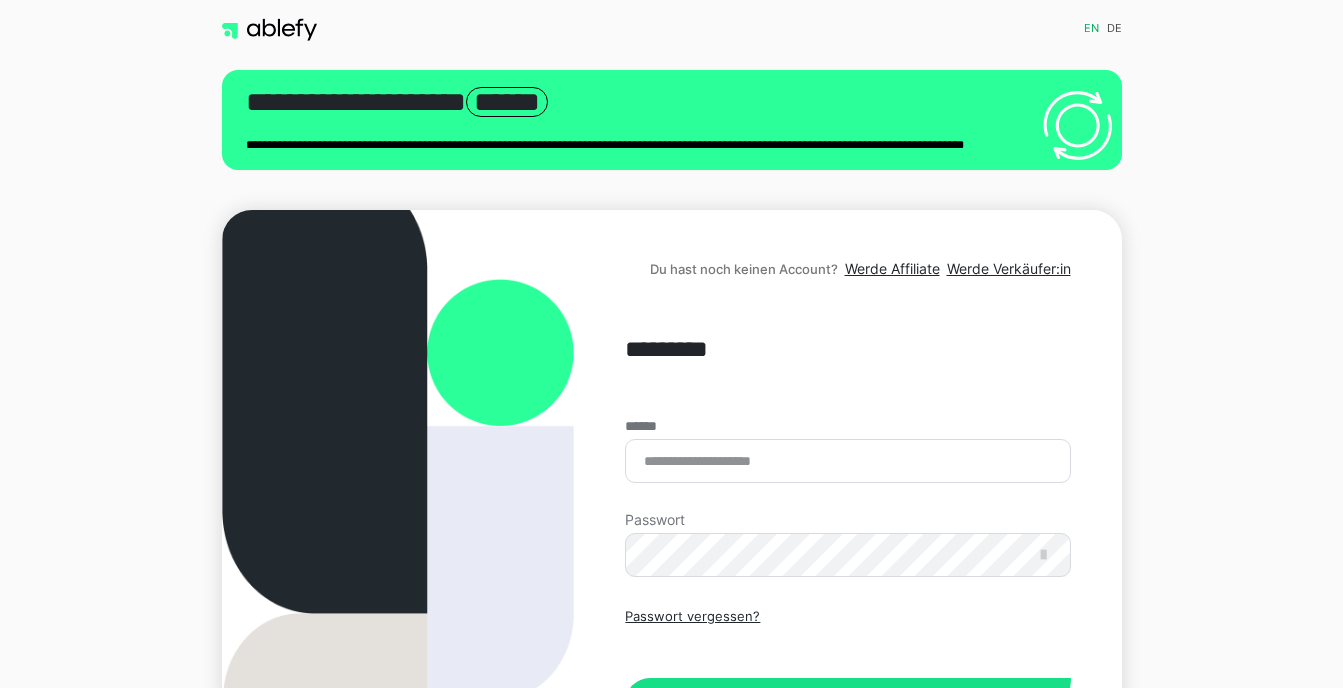 scroll, scrollTop: 0, scrollLeft: 0, axis: both 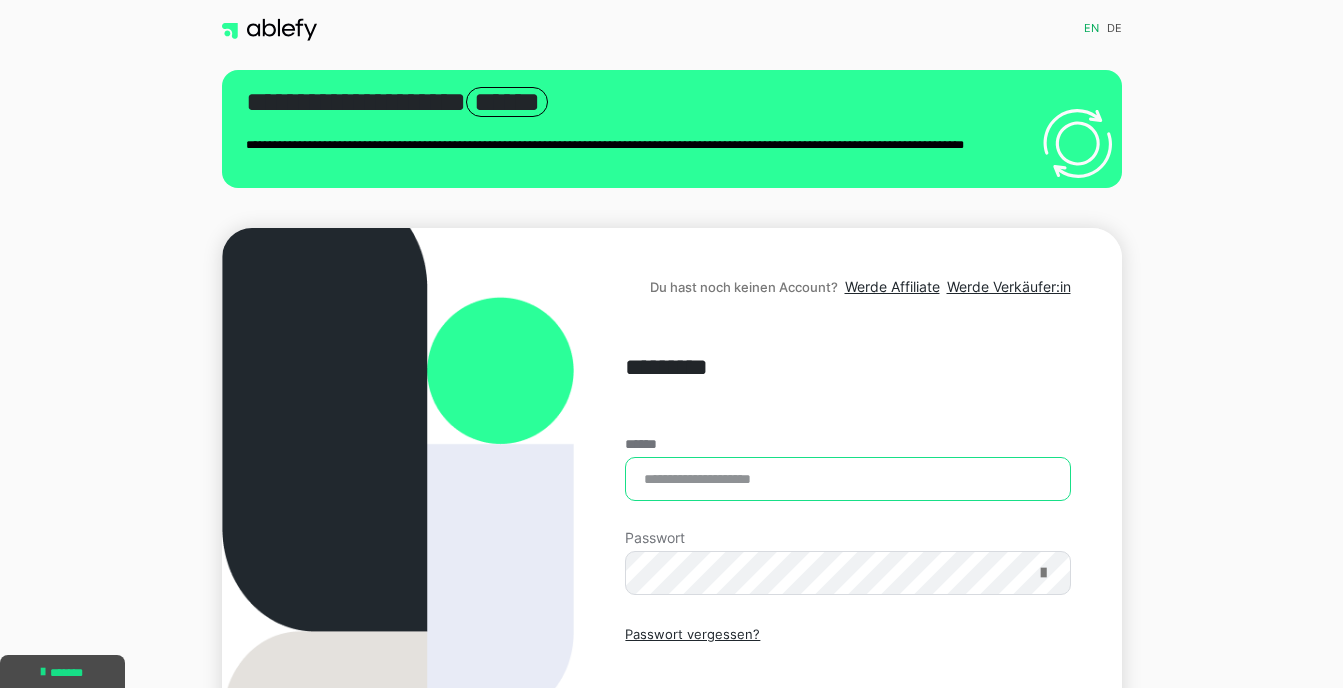type on "**********" 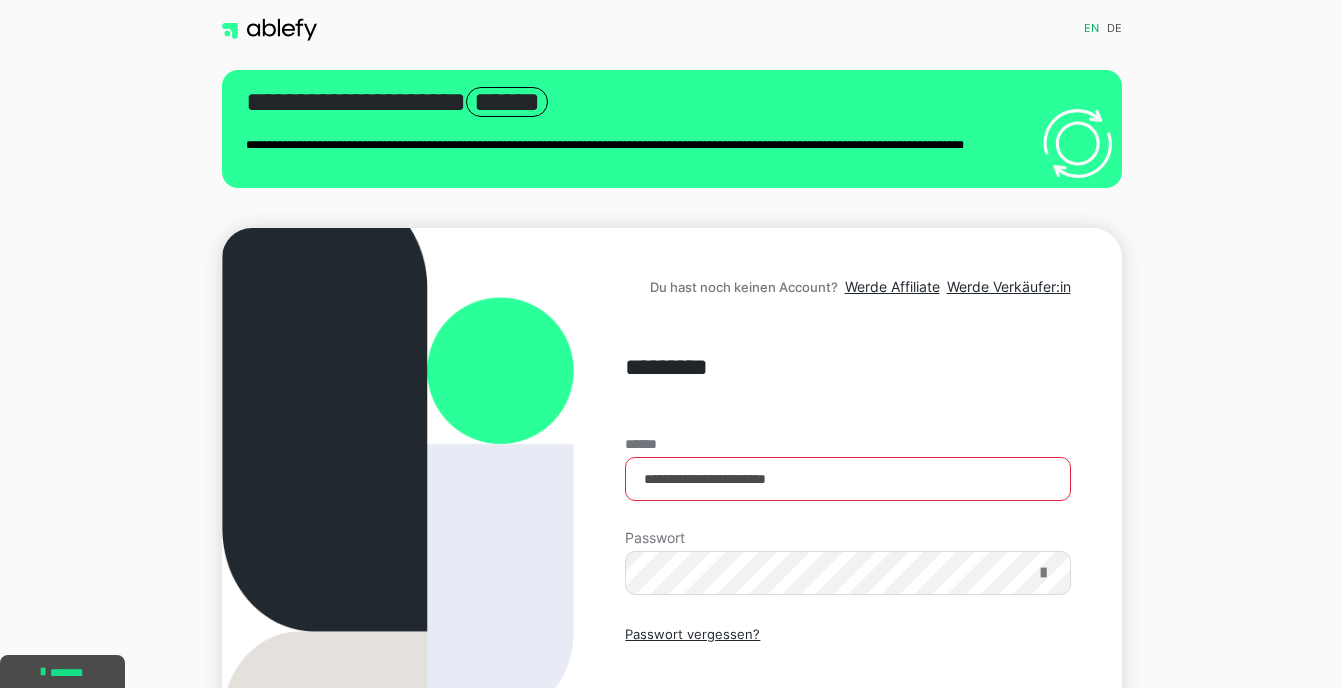 click at bounding box center [1043, 573] 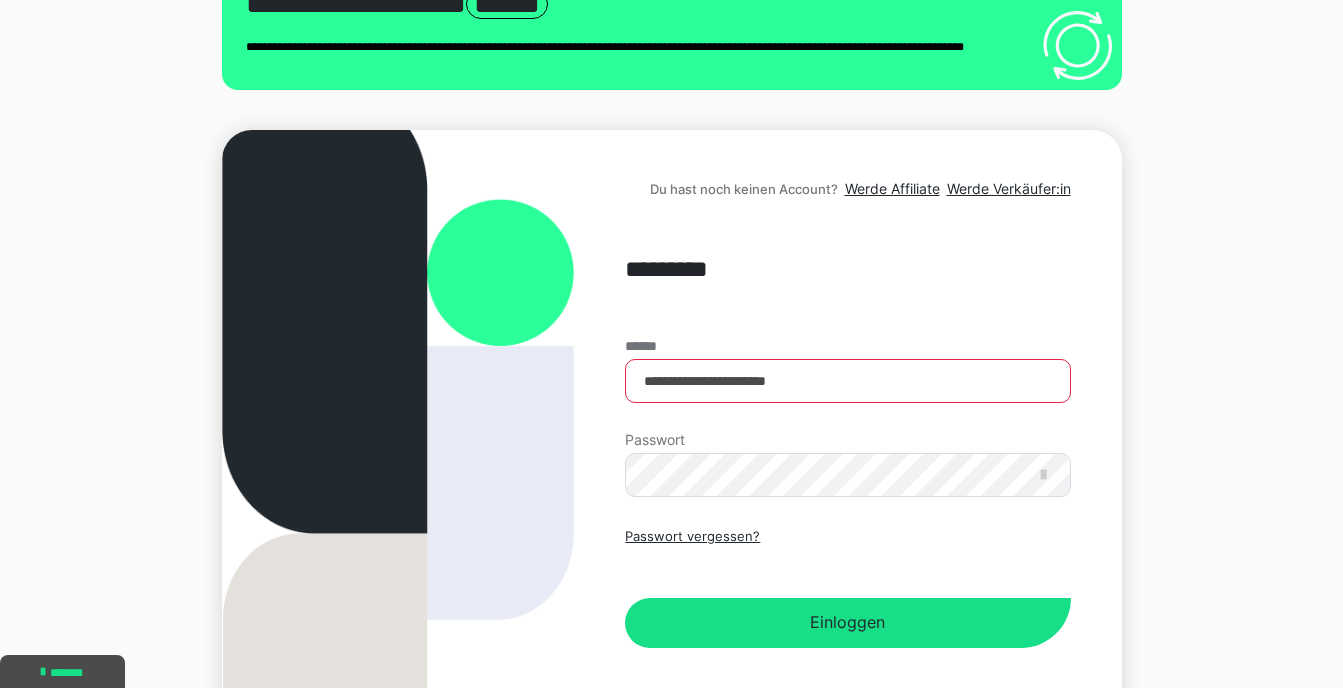 scroll, scrollTop: 230, scrollLeft: 0, axis: vertical 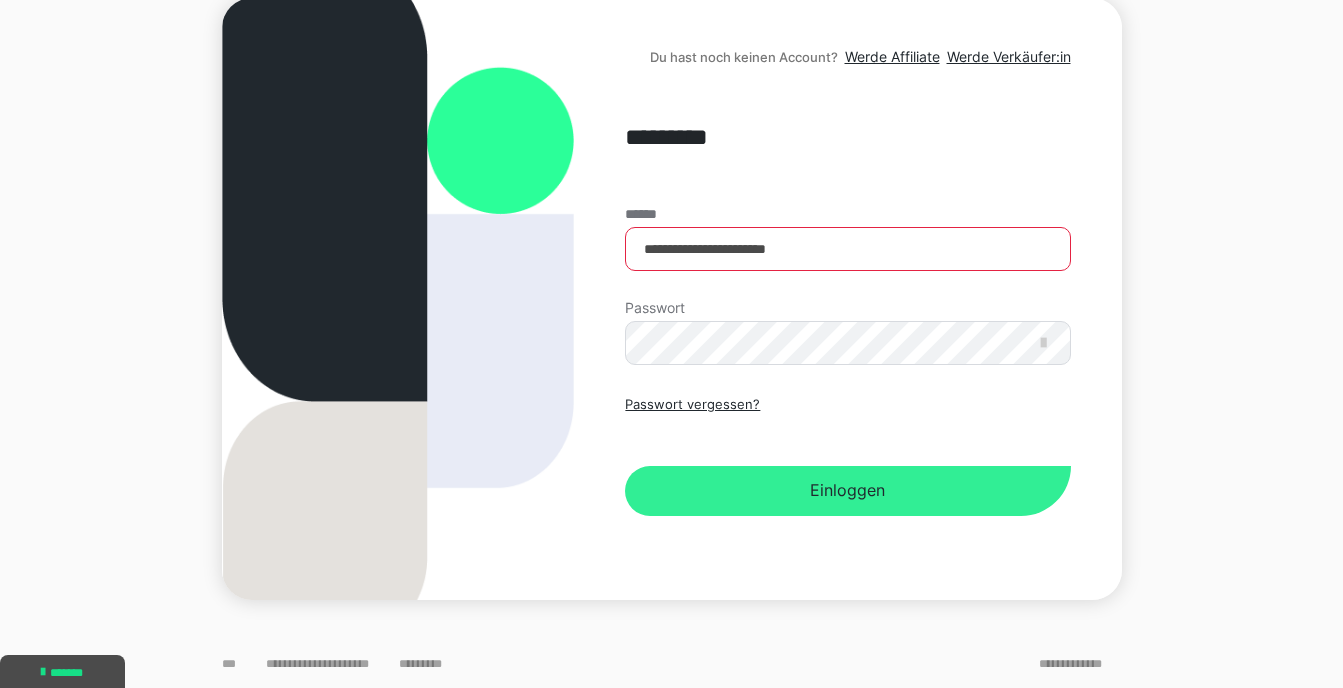 click on "Einloggen" at bounding box center [847, 491] 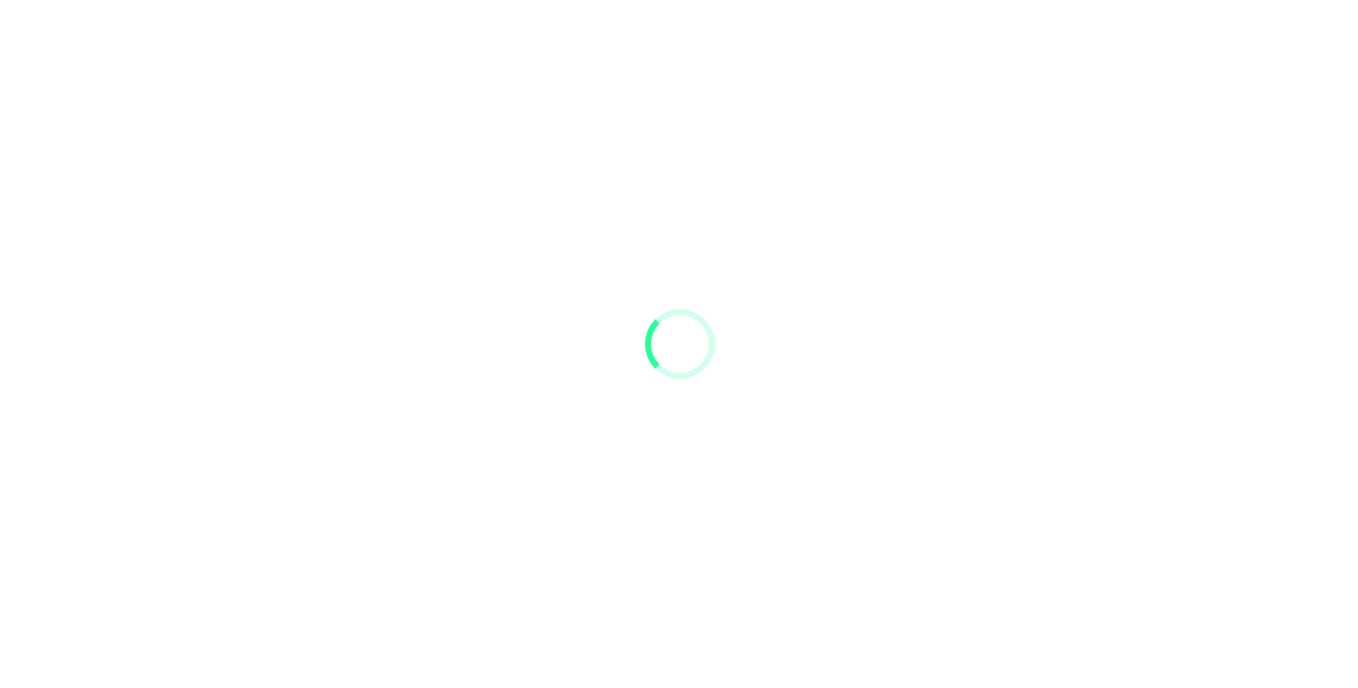 scroll, scrollTop: 0, scrollLeft: 0, axis: both 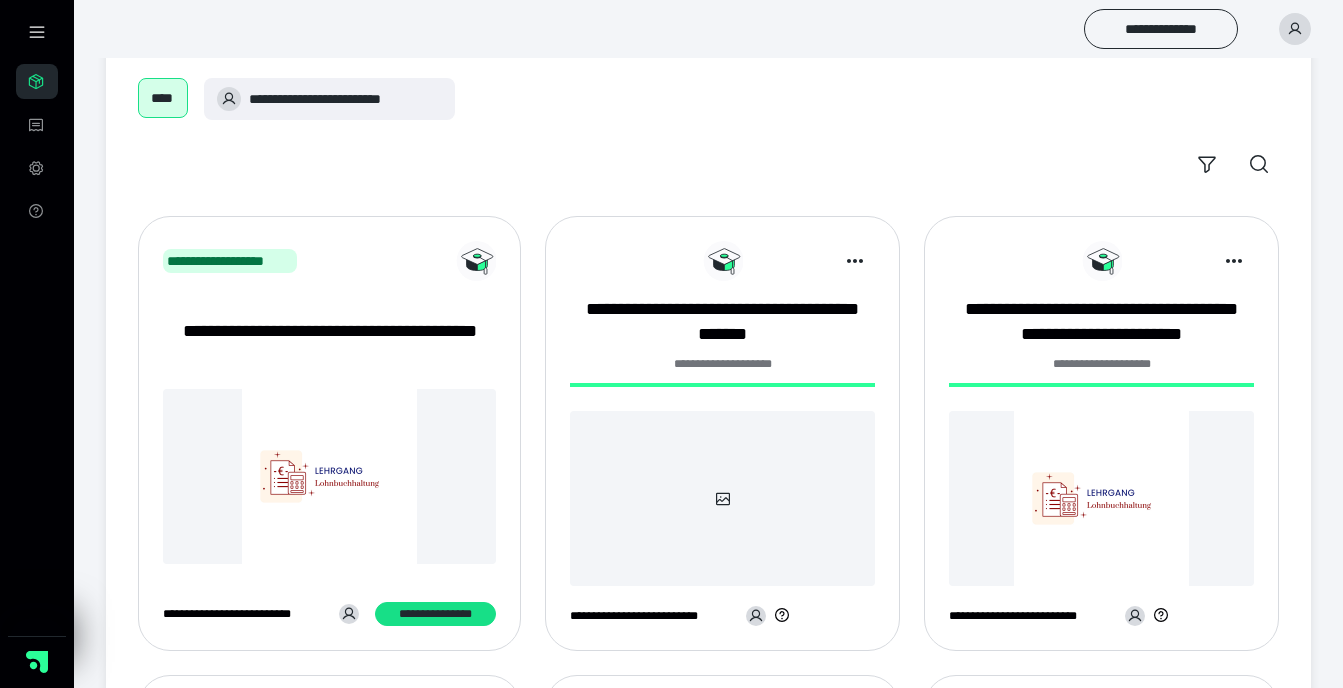click on "**********" at bounding box center [329, 344] 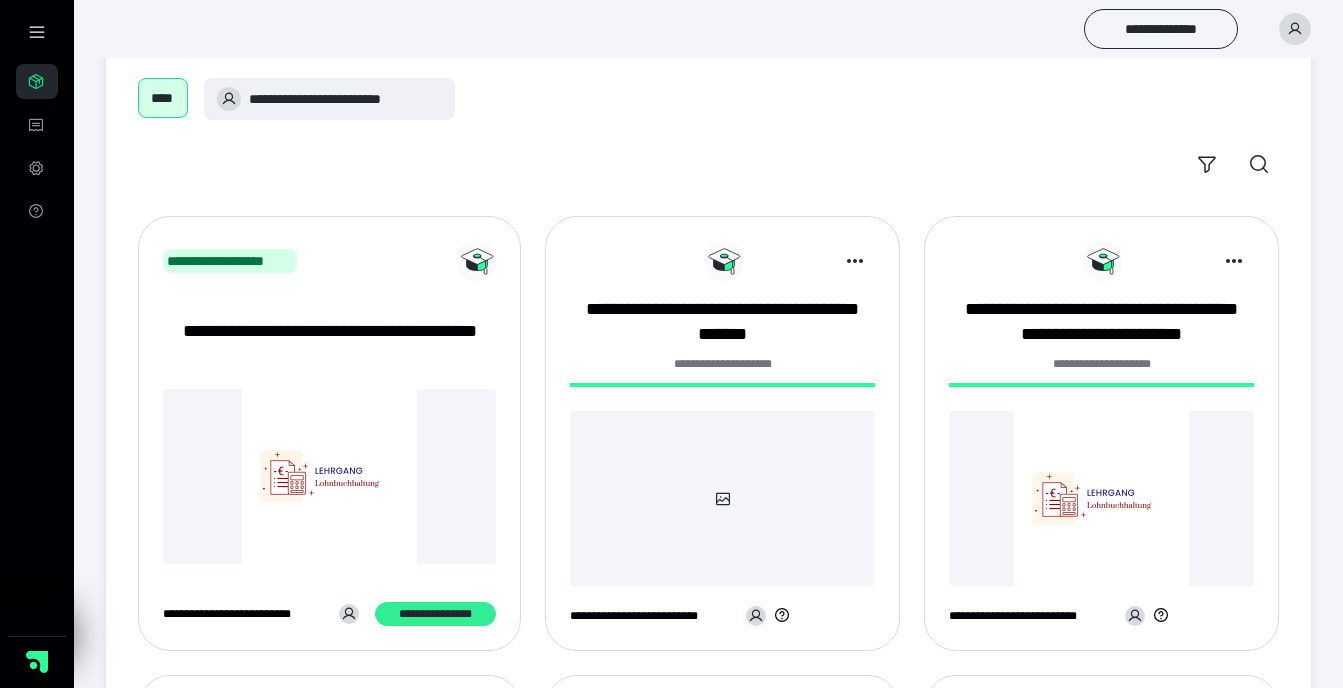 click on "**********" at bounding box center [436, 614] 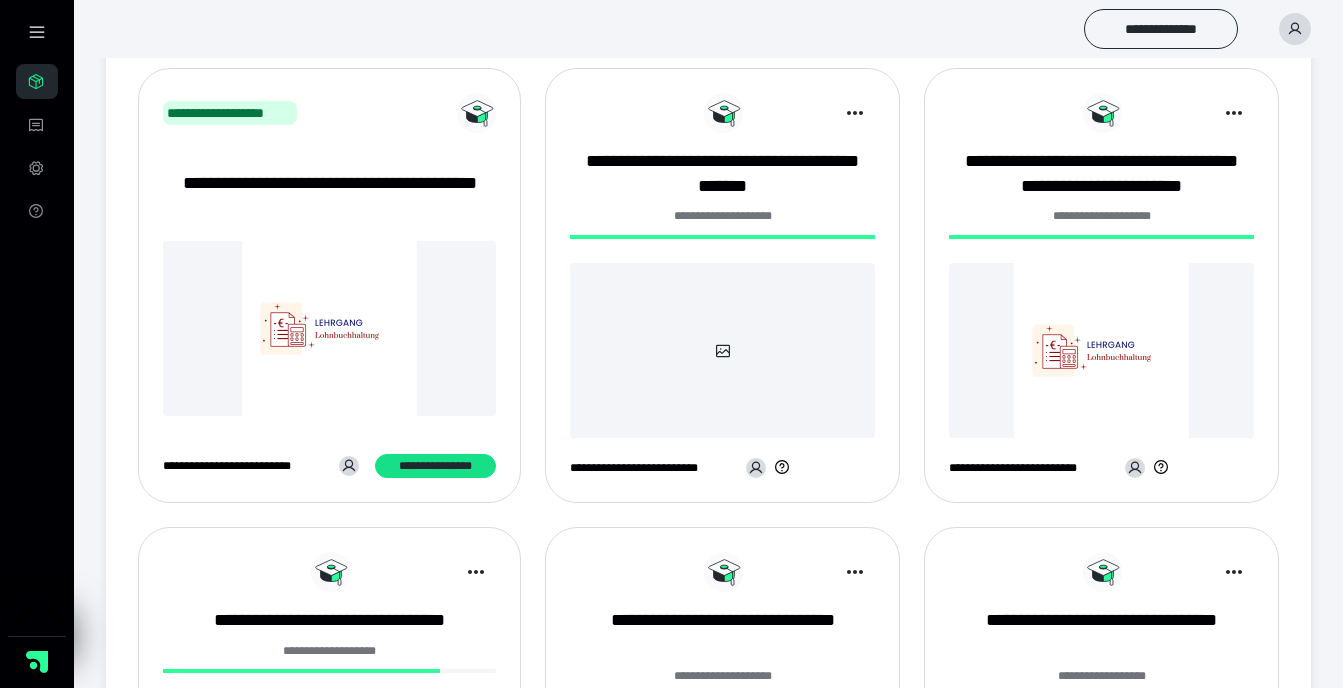 scroll, scrollTop: 200, scrollLeft: 0, axis: vertical 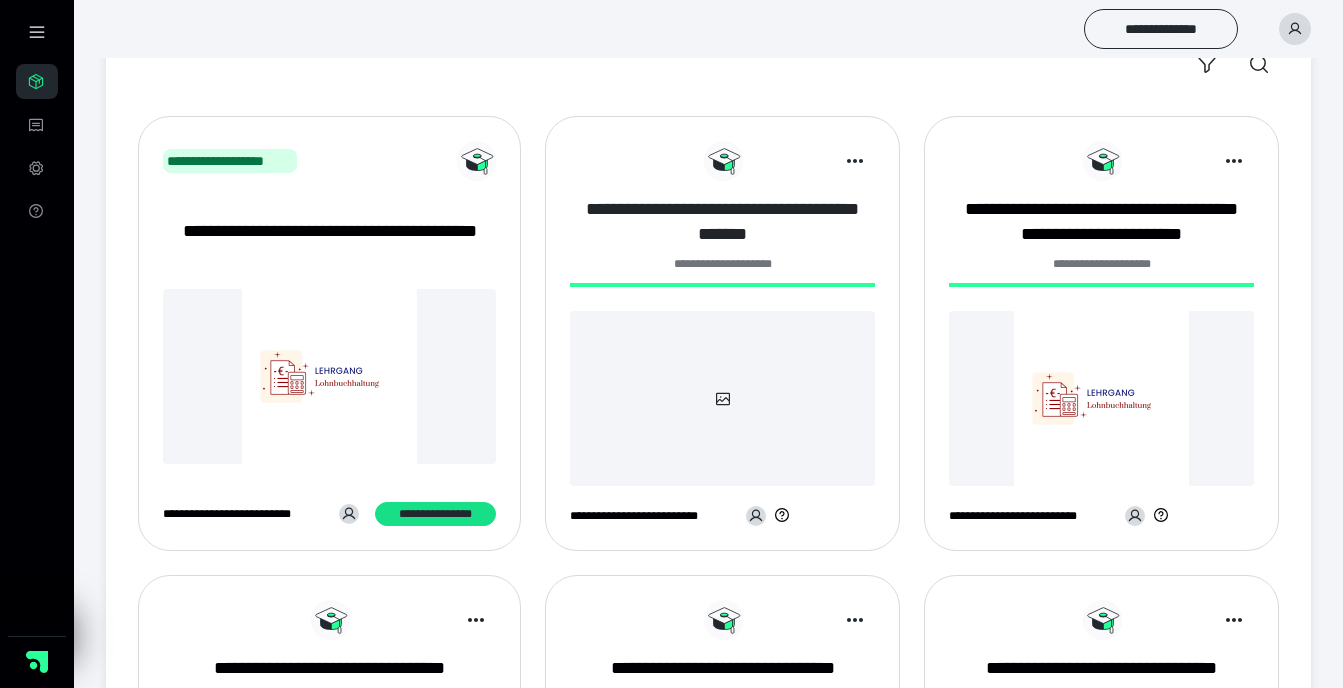 click on "**********" at bounding box center (722, 222) 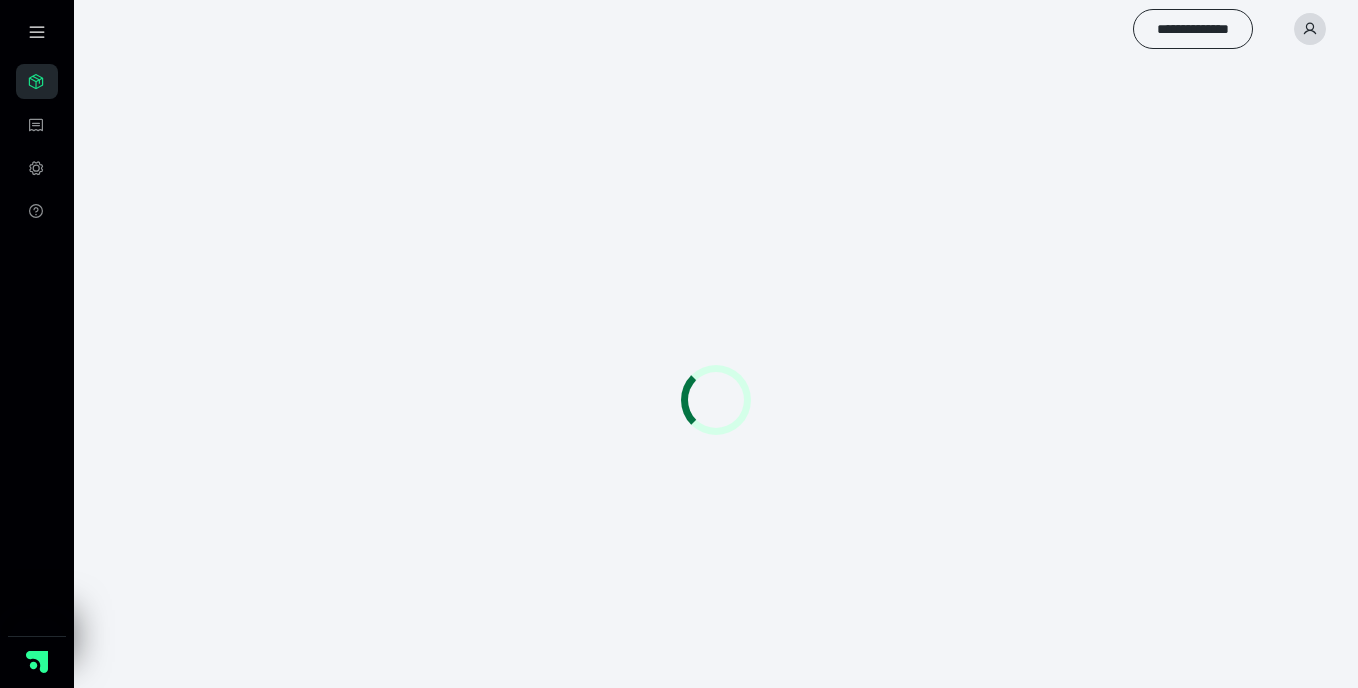 scroll, scrollTop: 0, scrollLeft: 0, axis: both 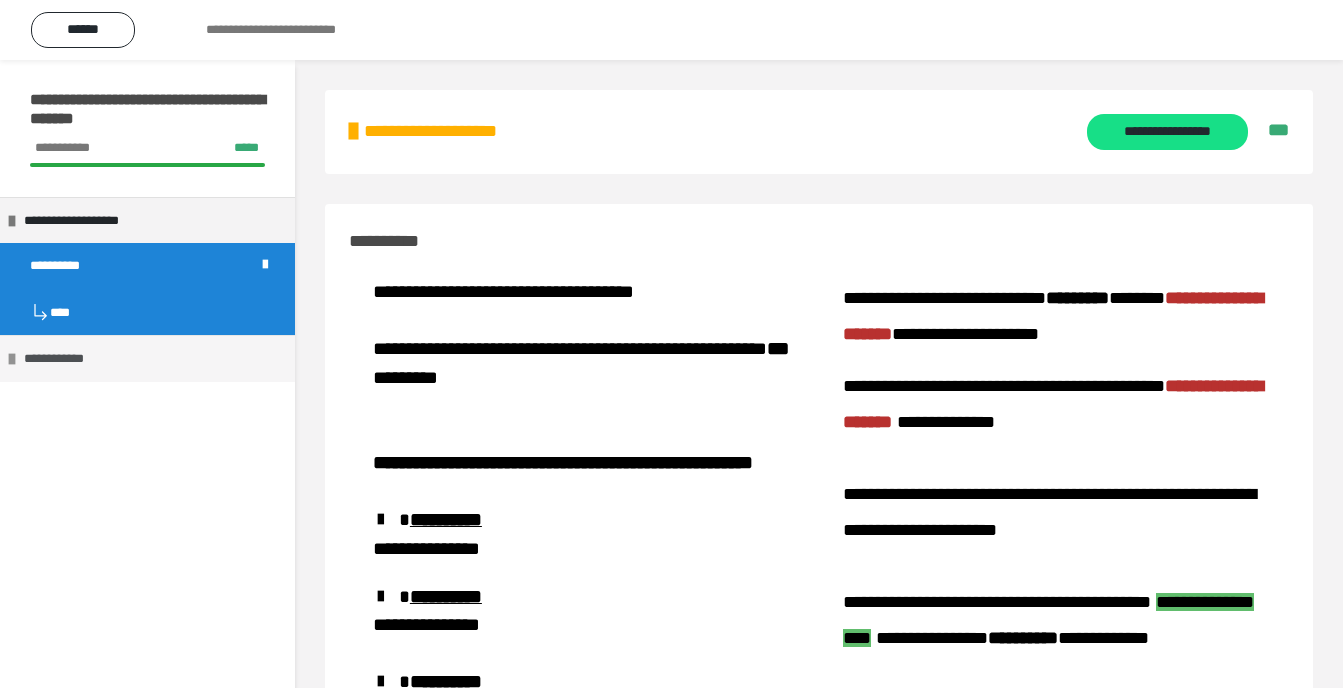 click on "**********" at bounding box center (67, 359) 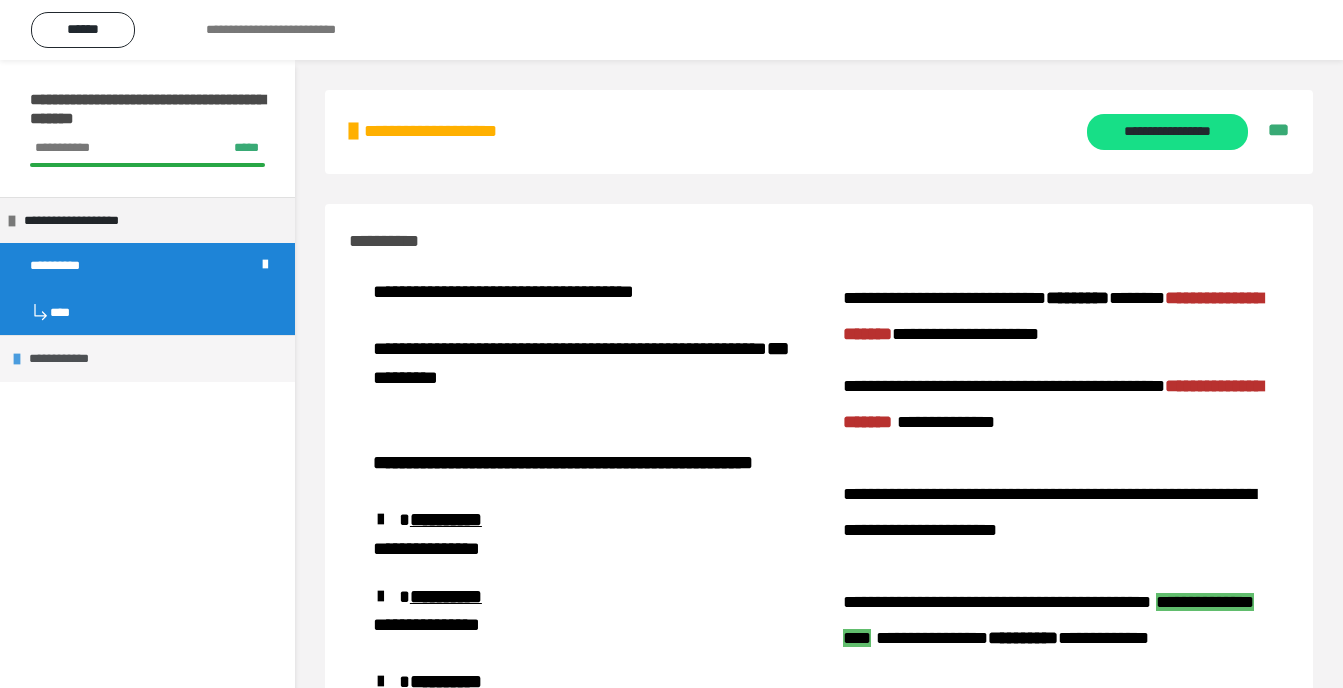 click on "**********" at bounding box center [72, 359] 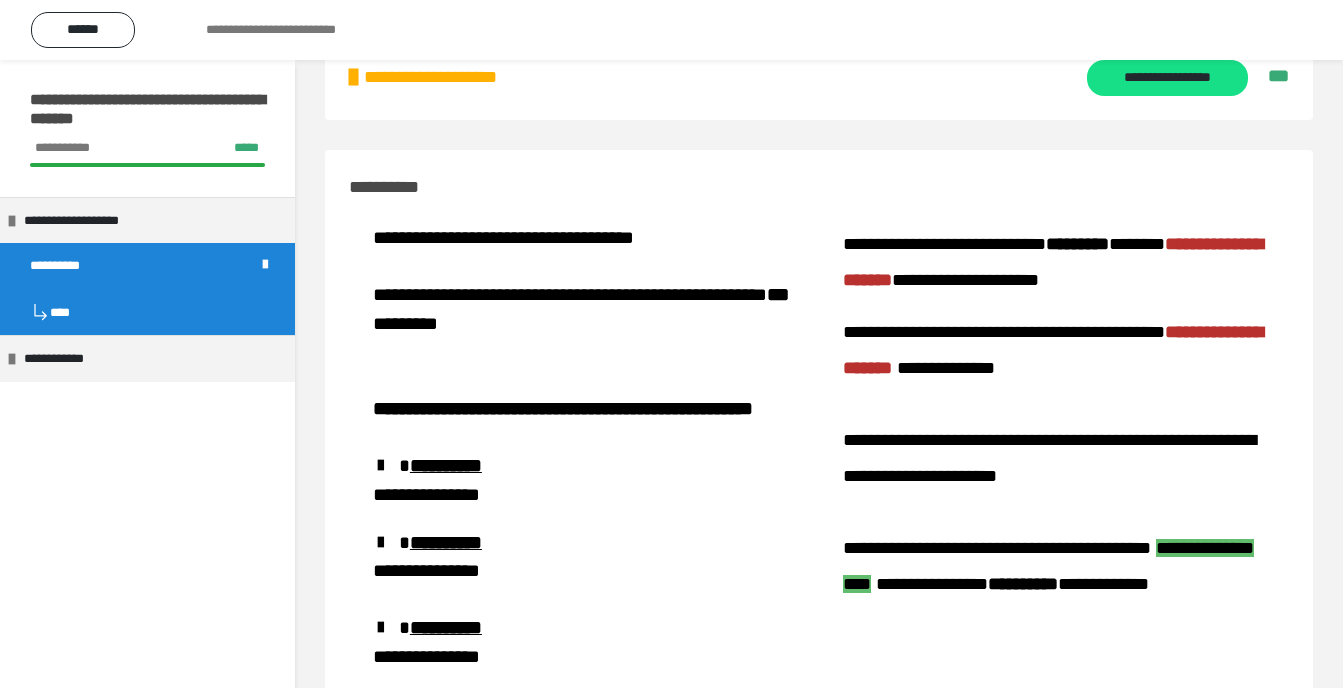 scroll, scrollTop: 0, scrollLeft: 0, axis: both 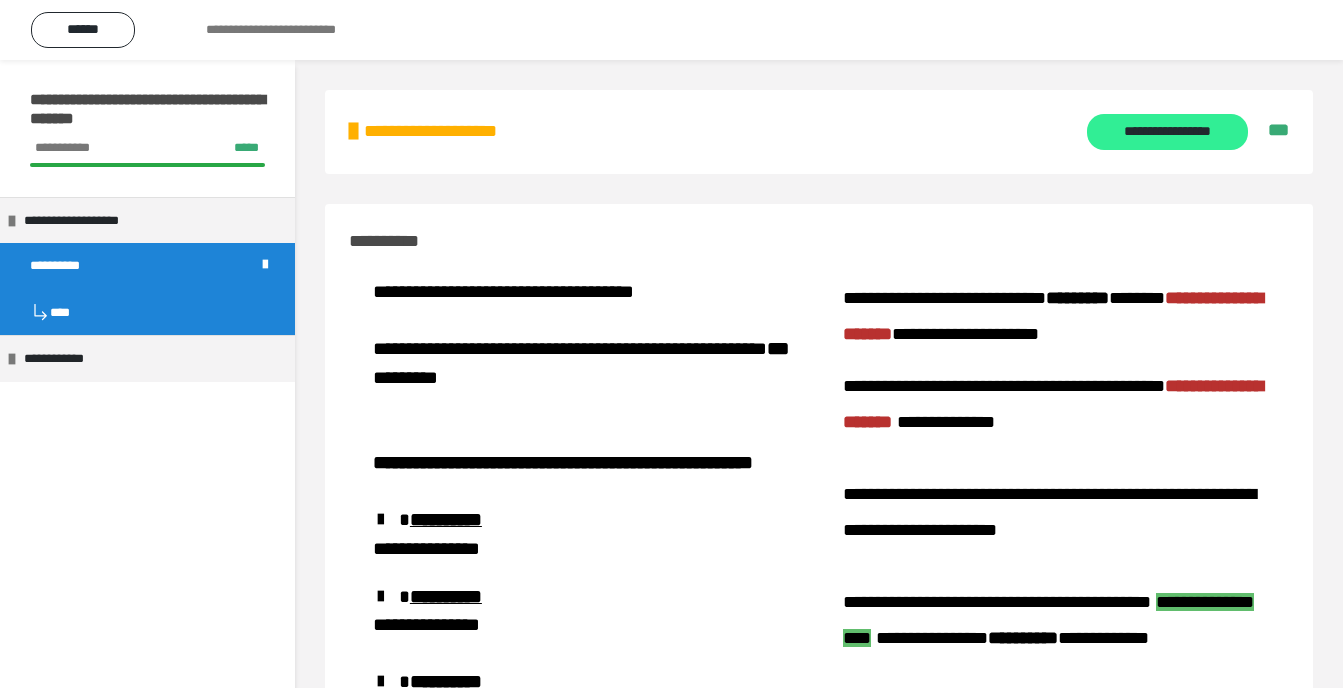 click on "**********" at bounding box center [1167, 132] 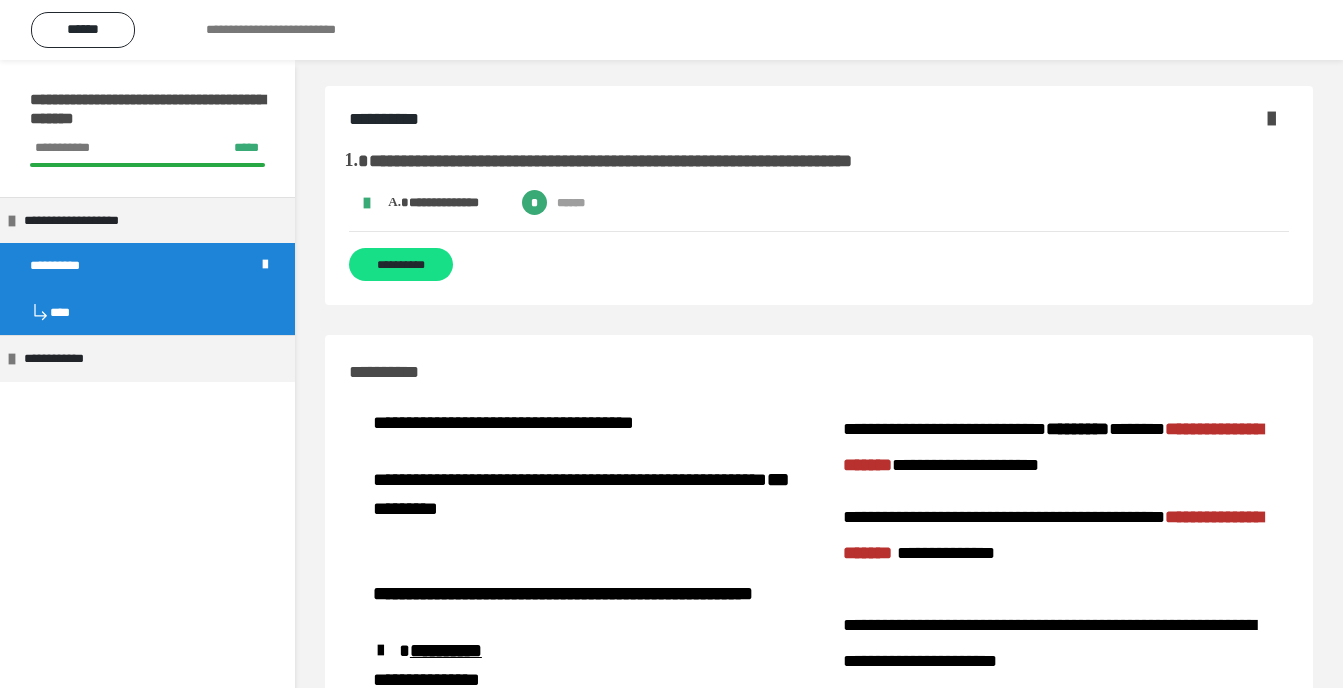 scroll, scrollTop: 0, scrollLeft: 0, axis: both 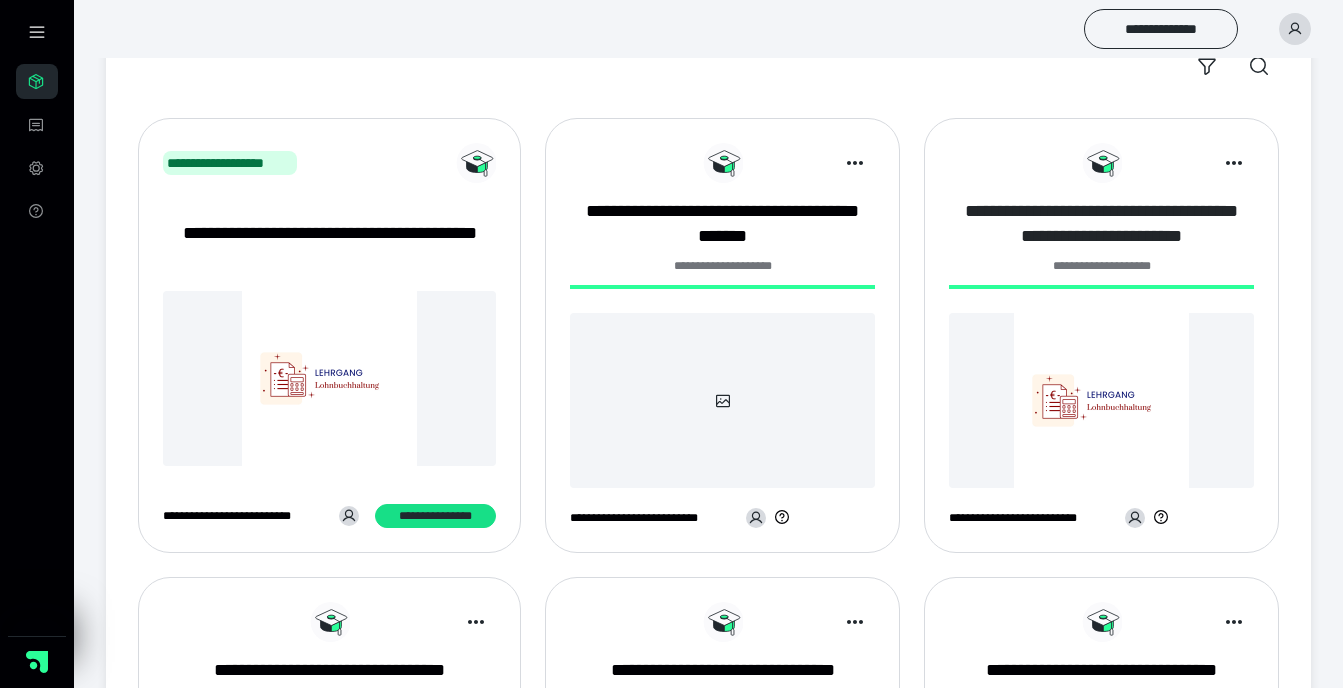 click on "**********" at bounding box center (1101, 224) 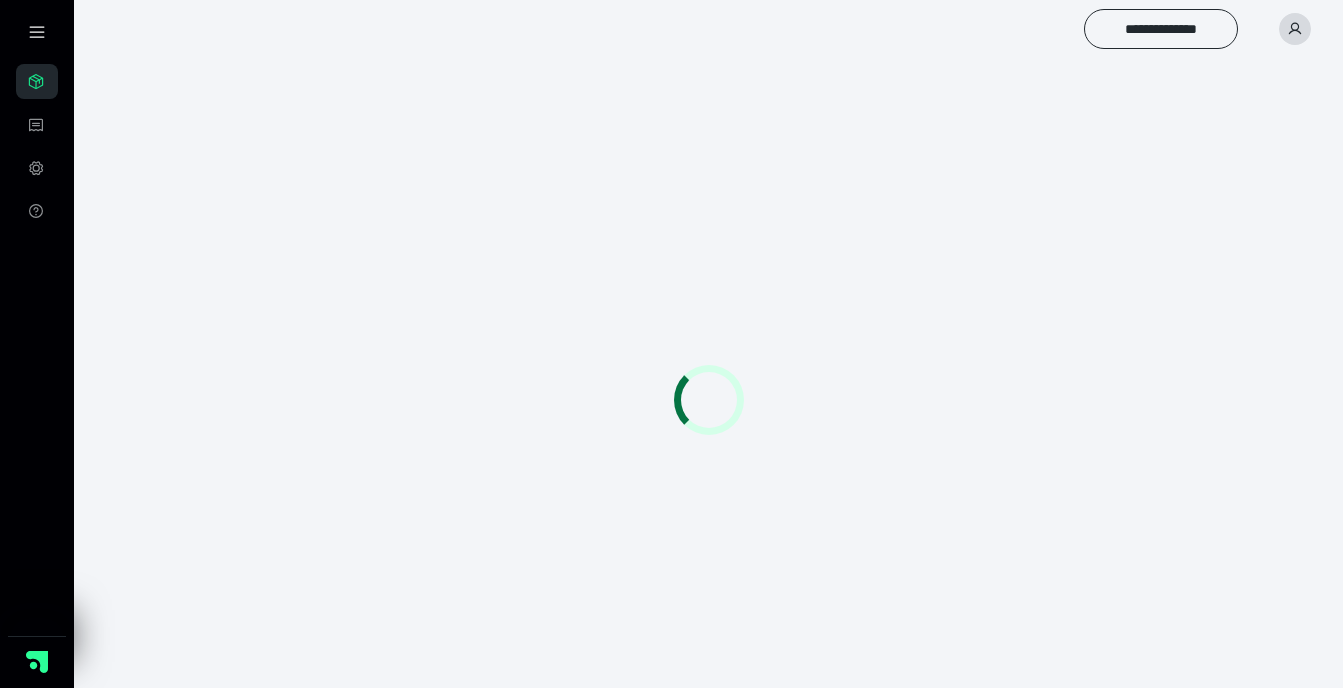 scroll, scrollTop: 0, scrollLeft: 0, axis: both 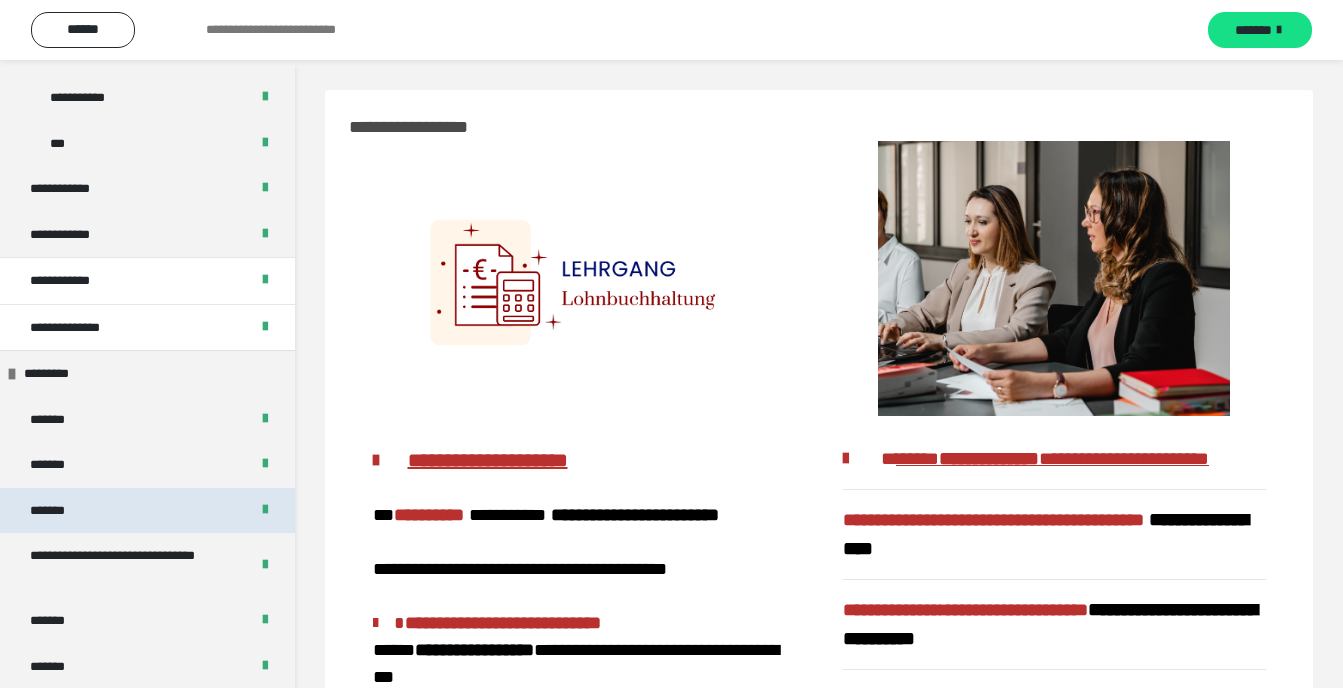 click on "*******" at bounding box center [147, 511] 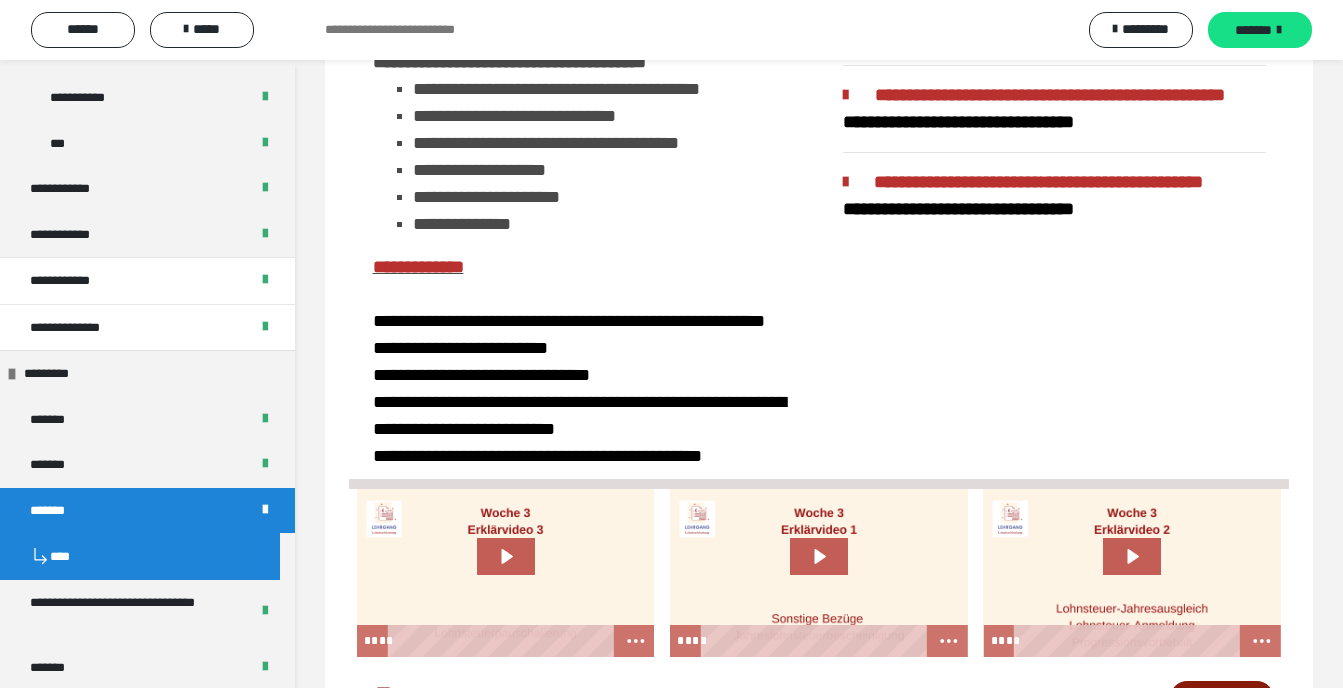 scroll, scrollTop: 356, scrollLeft: 0, axis: vertical 